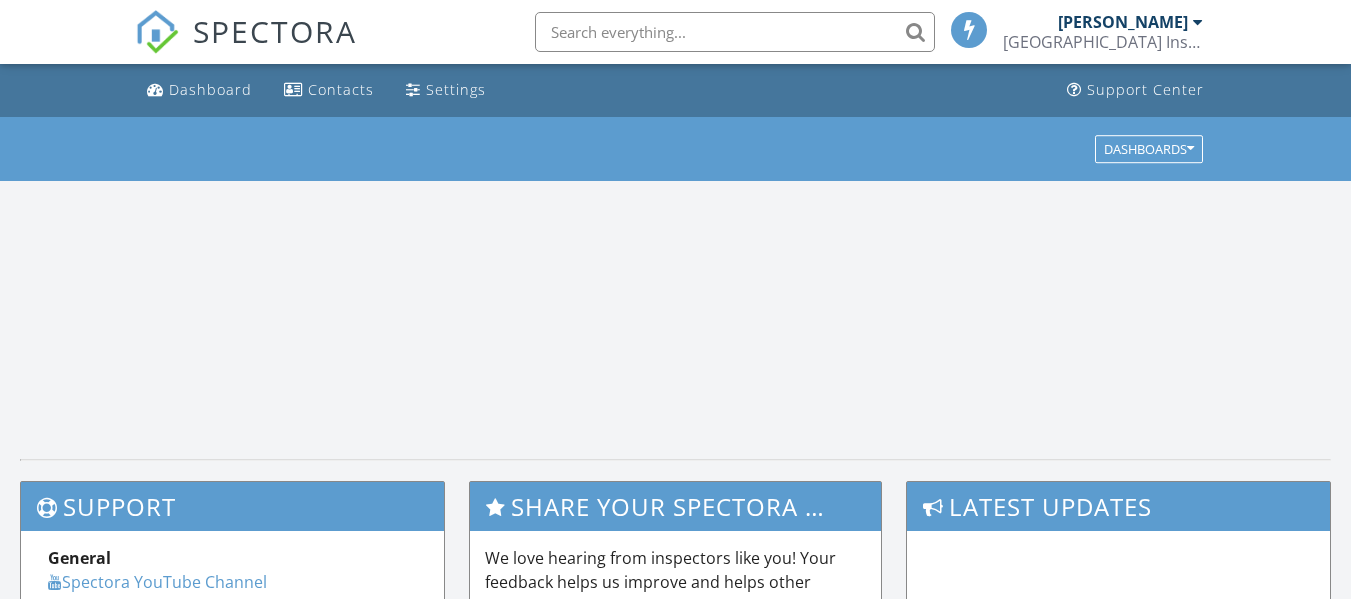 scroll, scrollTop: 0, scrollLeft: 0, axis: both 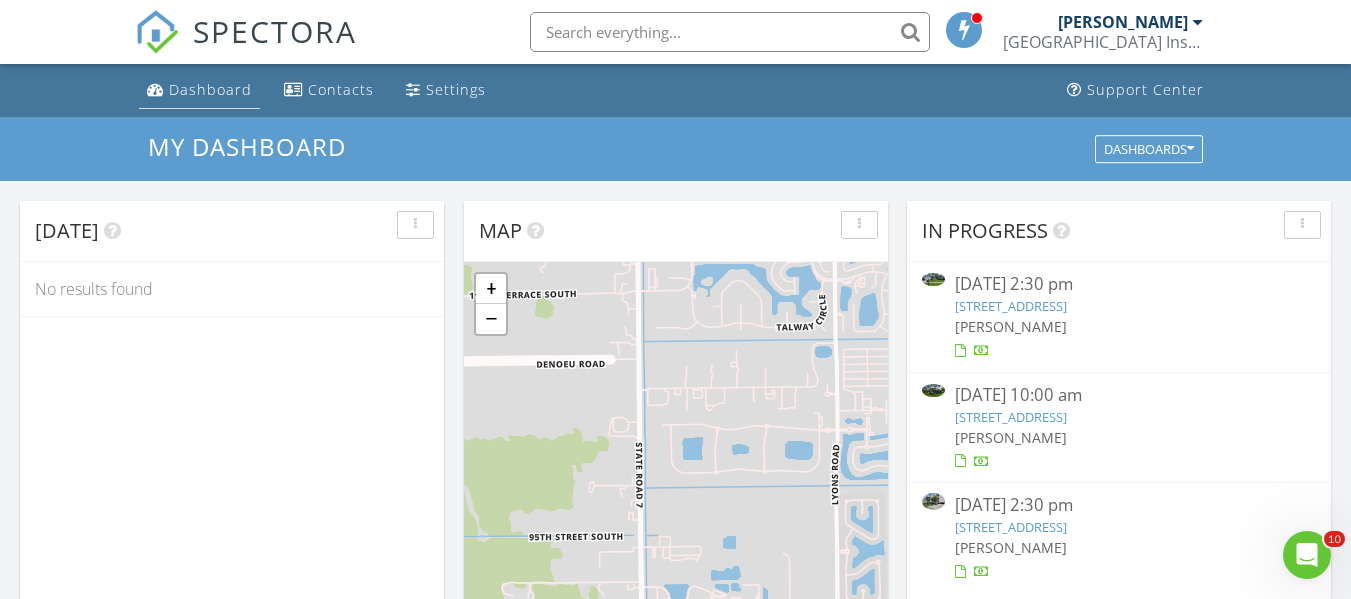 click on "Dashboard" at bounding box center (210, 89) 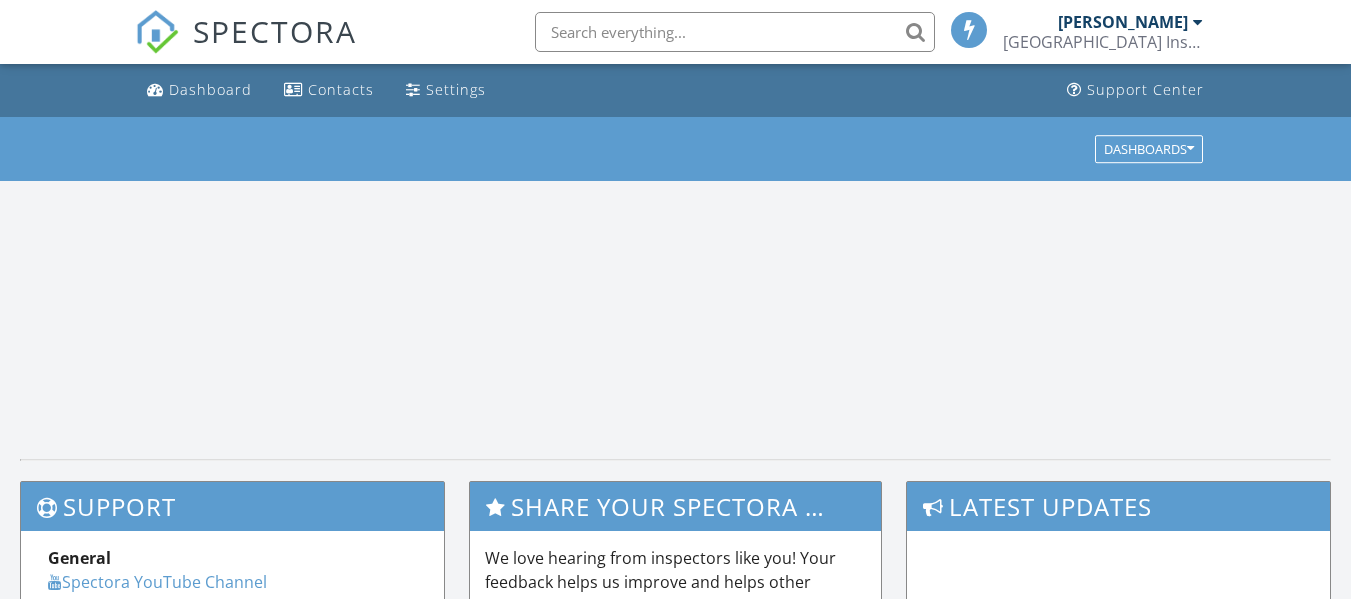 scroll, scrollTop: 0, scrollLeft: 0, axis: both 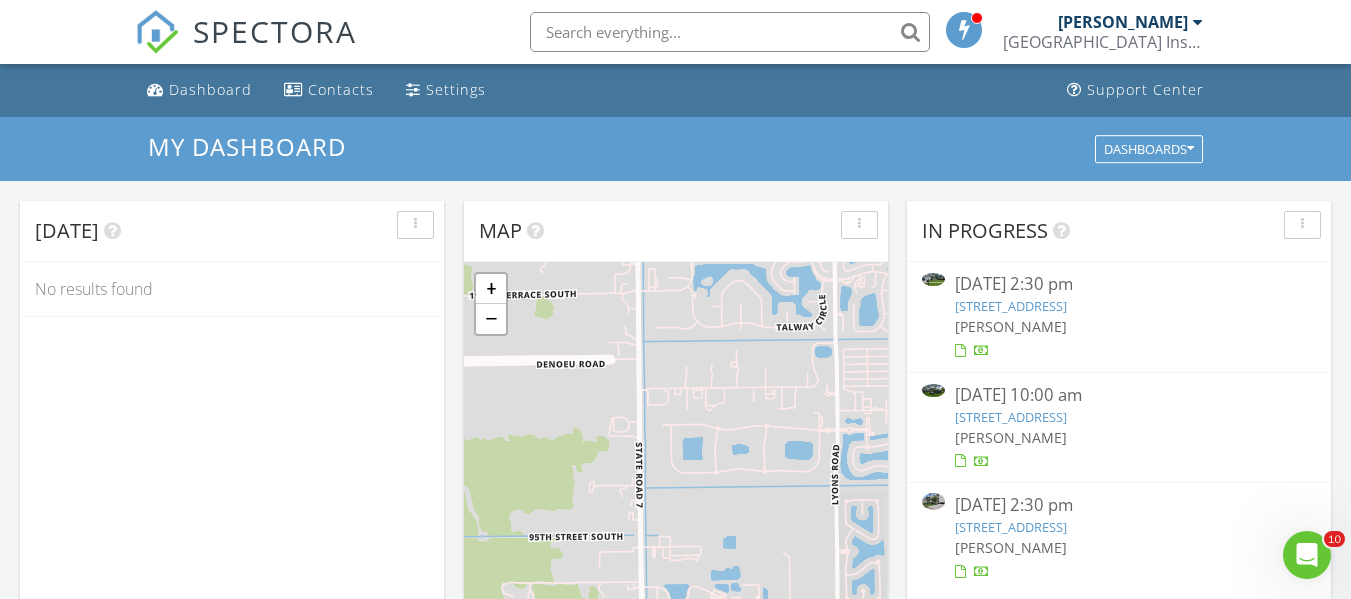 click on "[STREET_ADDRESS]" at bounding box center (1011, 306) 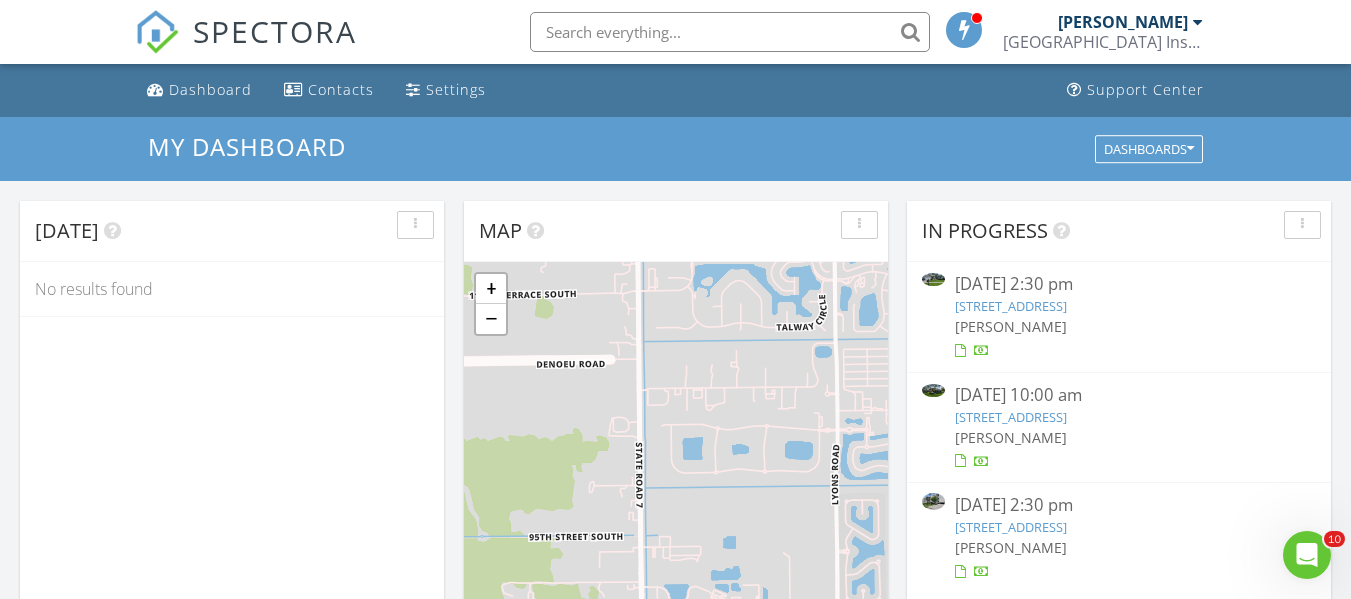 scroll, scrollTop: 10, scrollLeft: 10, axis: both 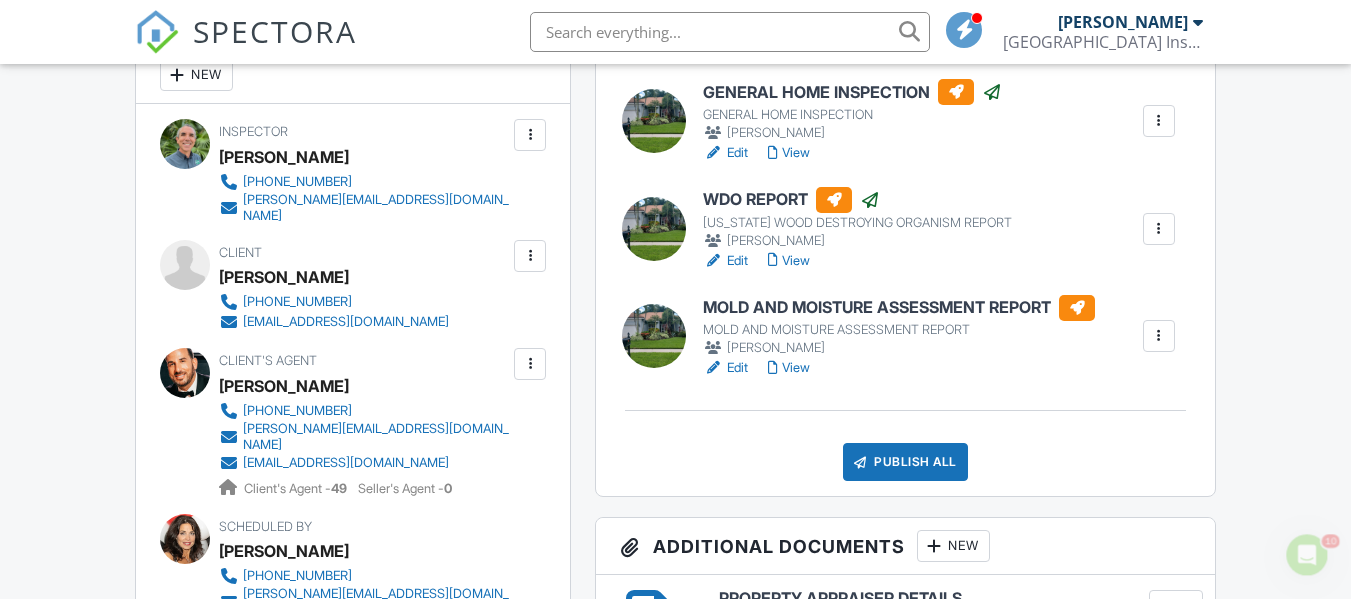 click on "MOLD AND MOISTURE ASSESSMENT REPORT" at bounding box center (899, 308) 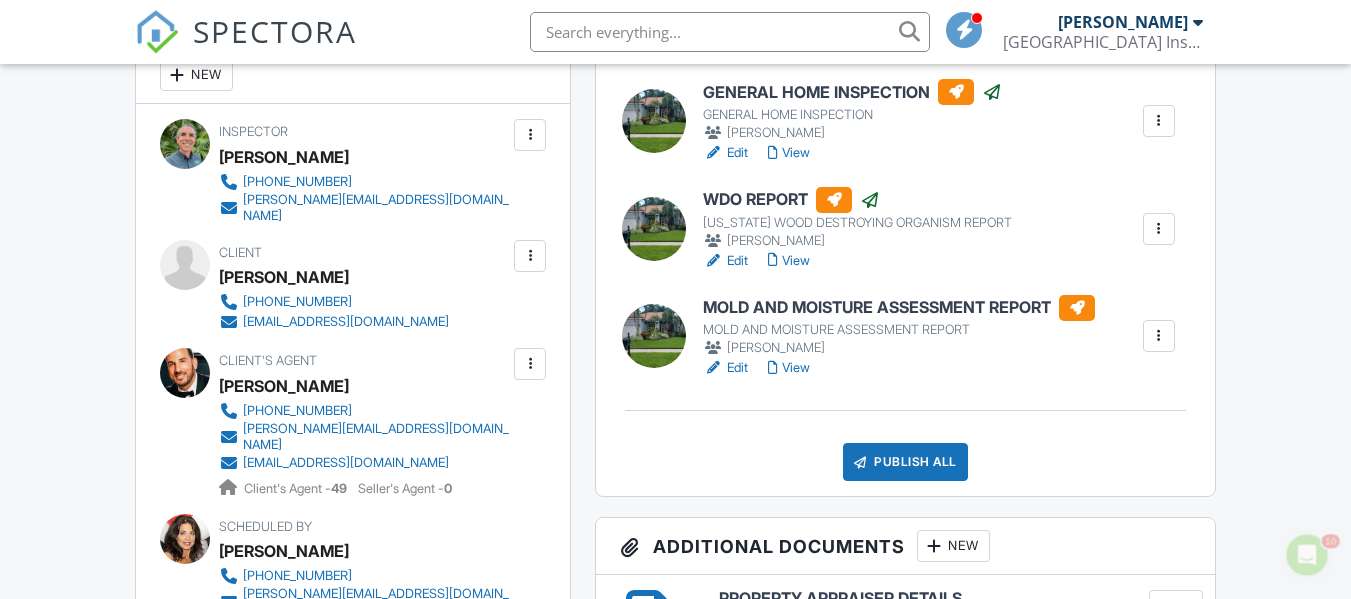 click on "SPECTORA
Mariano  Hurtado
5th Avenue Building Inspections, Inc.
Role:
Inspector
Change Role
Dashboard
Inspections
Calendar
Settings
What's New
Sign Out
Change Active Role
Your account has more than one possible role. Please choose how you'd like to view the site:
Company/Agency
City
Role
Dashboard
Contacts
Settings
Support Center
Inspection Details
Client View
More
Property Details
Reschedule
Share
Cancel
Delete
Print Order
Convert to V9
07/10/2025  2:30 pm
- 5:00 pm
8774 Lakes Blvd
West Palm Beach, FL 33412
Built
1991
2755
sq. ft.
slab
Lot Size
10498
sq.ft." at bounding box center [675, 1432] 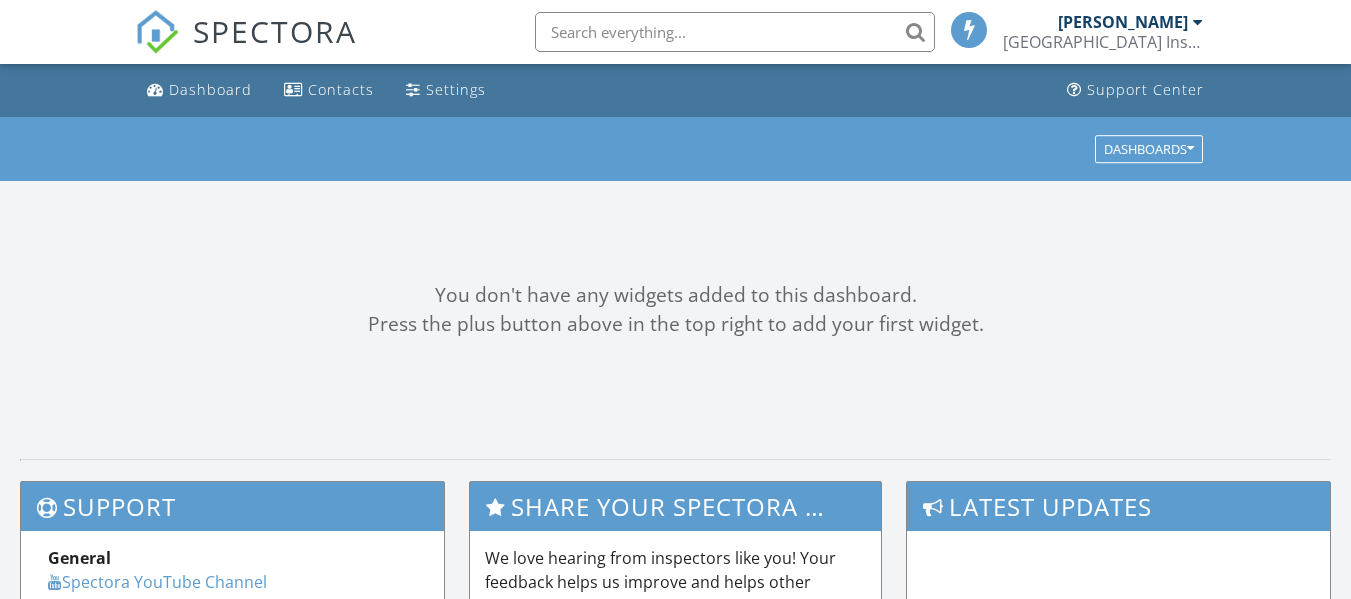 scroll, scrollTop: 0, scrollLeft: 0, axis: both 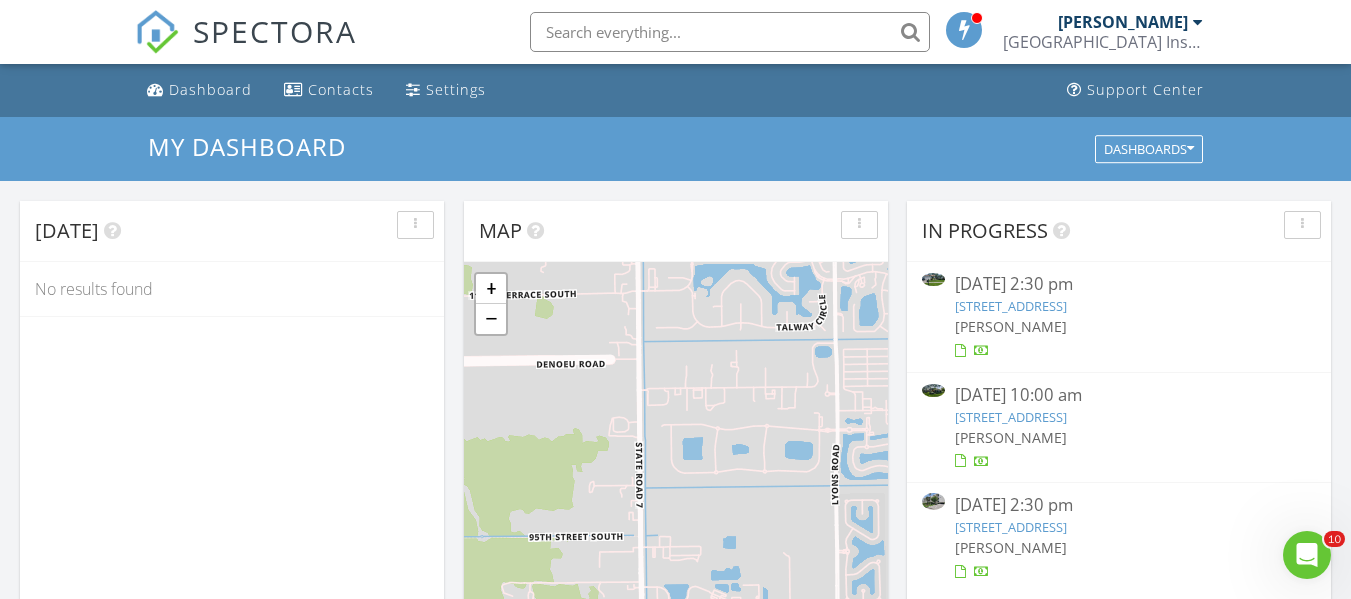 click on "[STREET_ADDRESS]" at bounding box center (1011, 306) 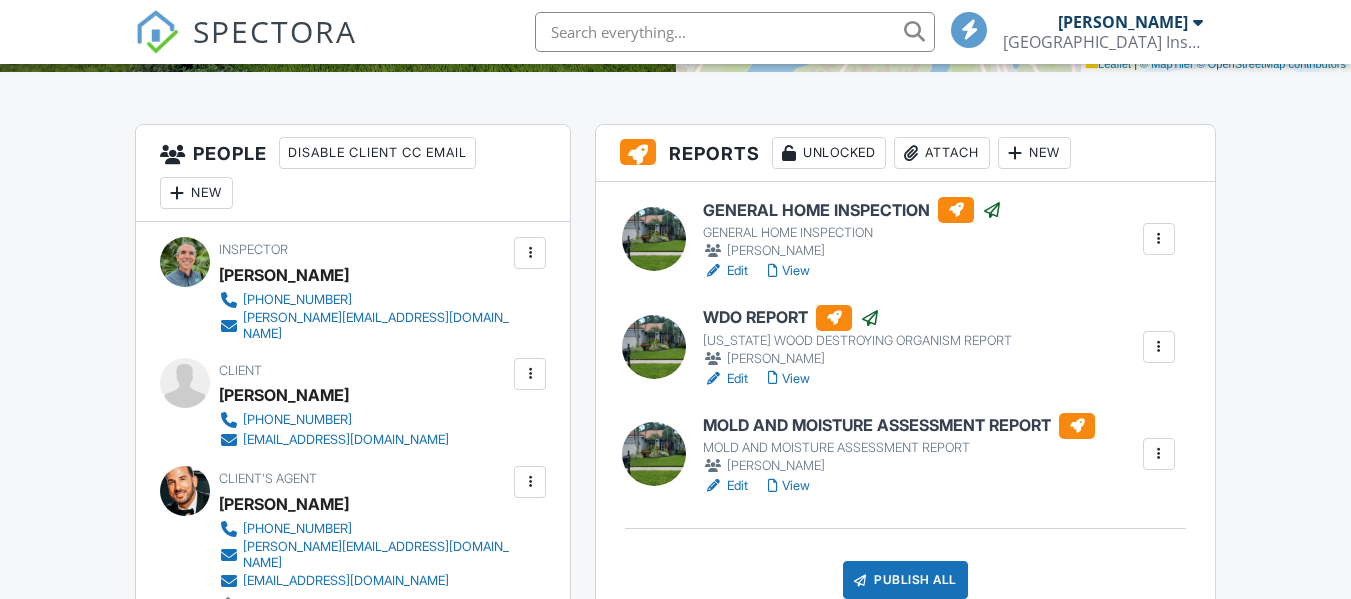 scroll, scrollTop: 605, scrollLeft: 0, axis: vertical 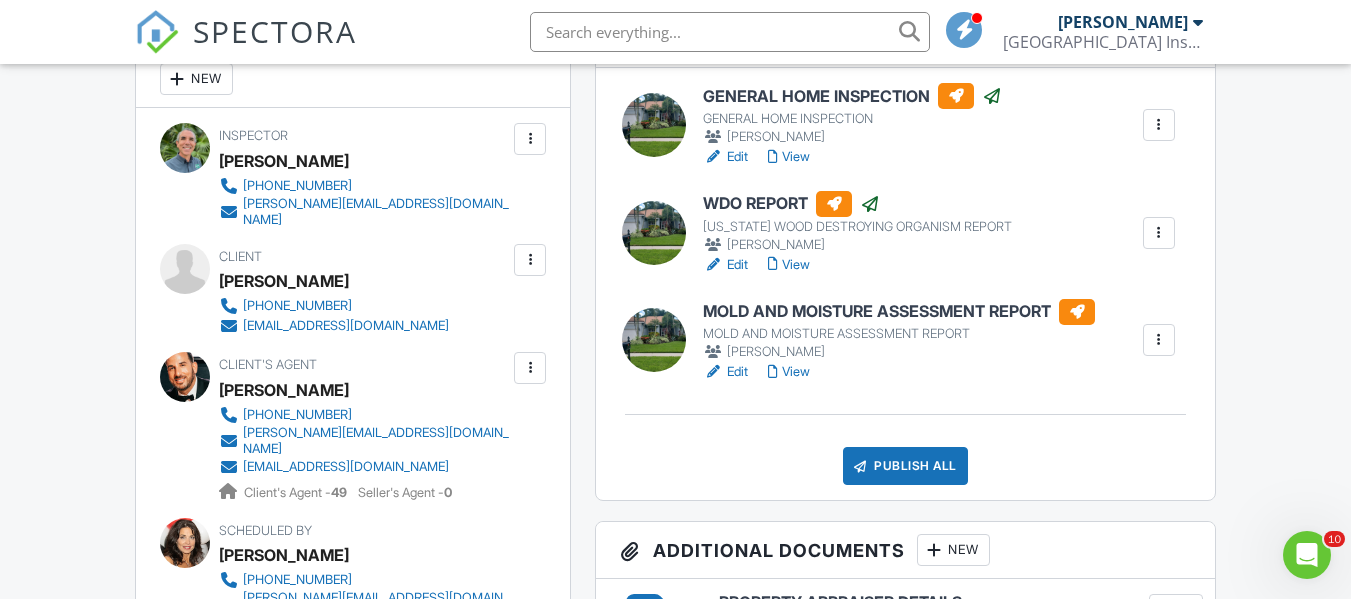 click on "GENERAL HOME INSPECTION" at bounding box center (852, 96) 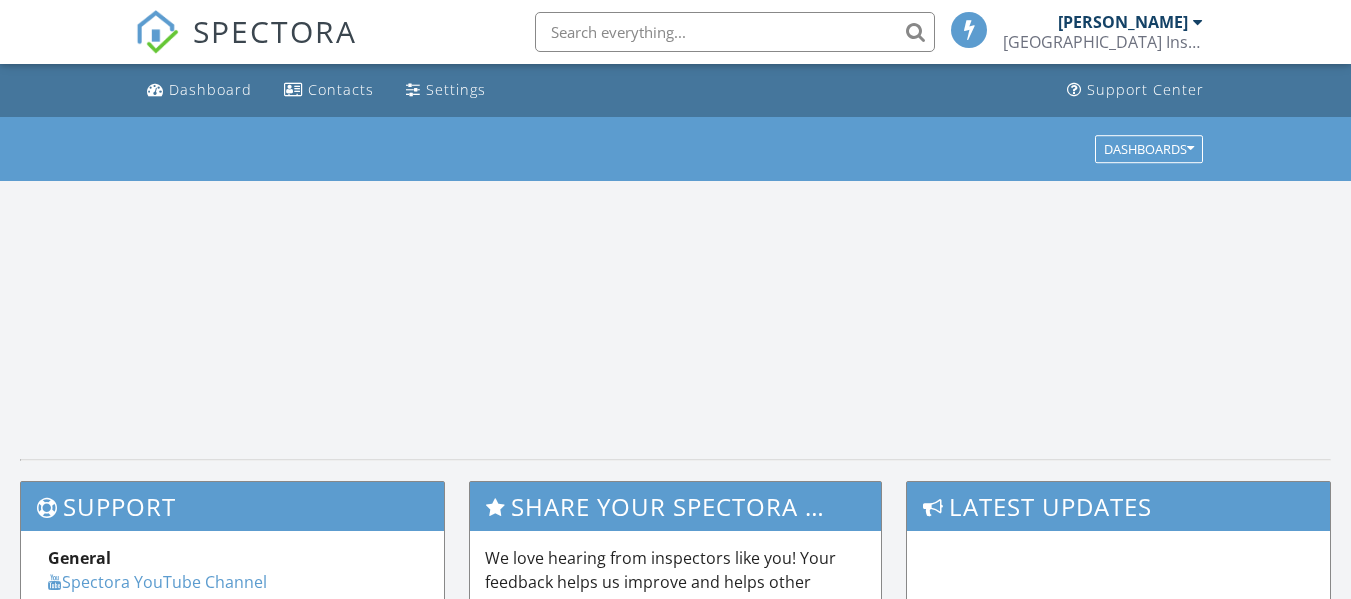 scroll, scrollTop: 0, scrollLeft: 0, axis: both 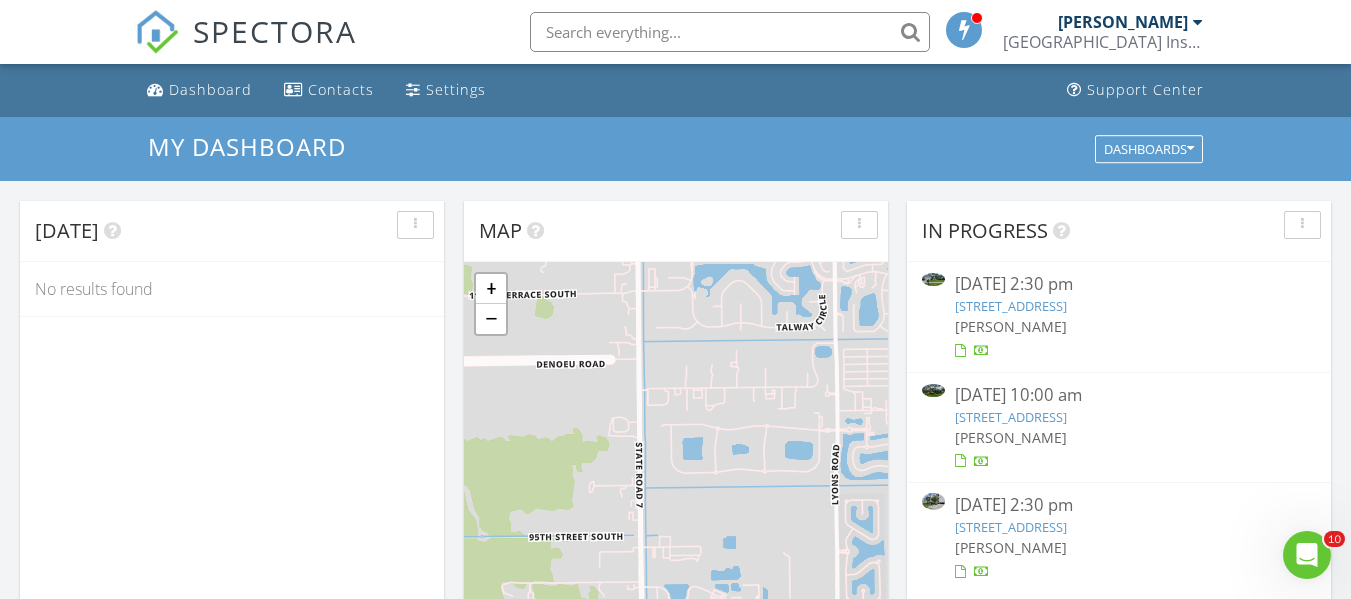 click on "[STREET_ADDRESS]" at bounding box center [1011, 306] 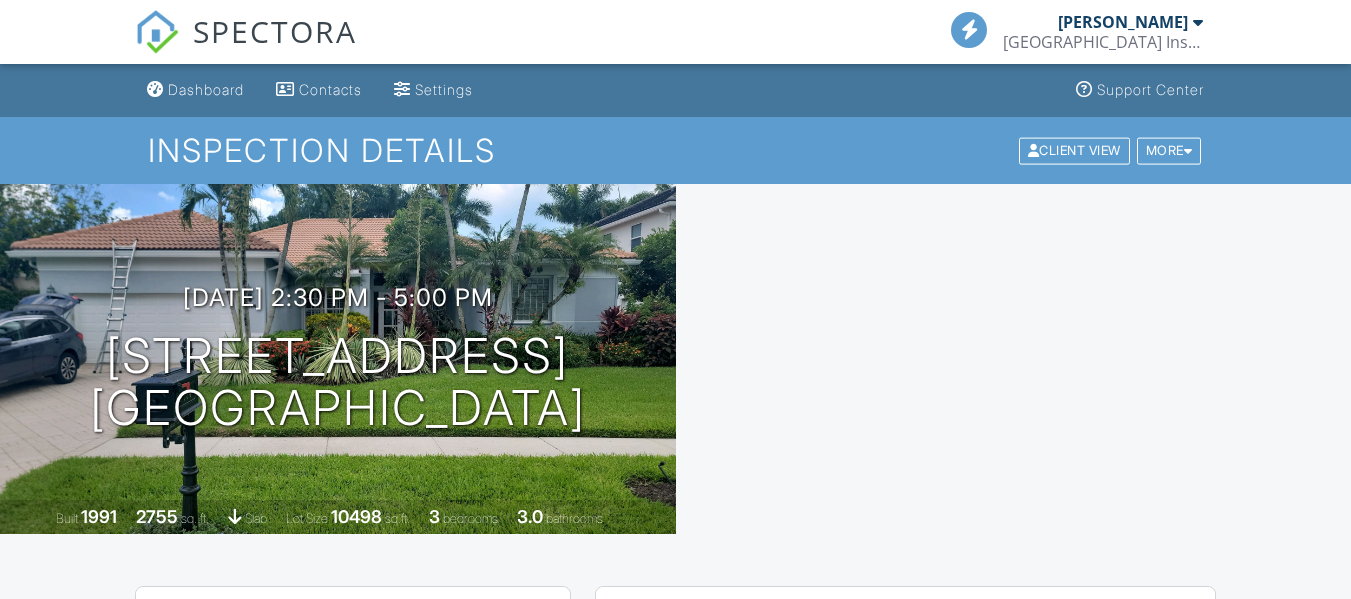 scroll, scrollTop: 0, scrollLeft: 0, axis: both 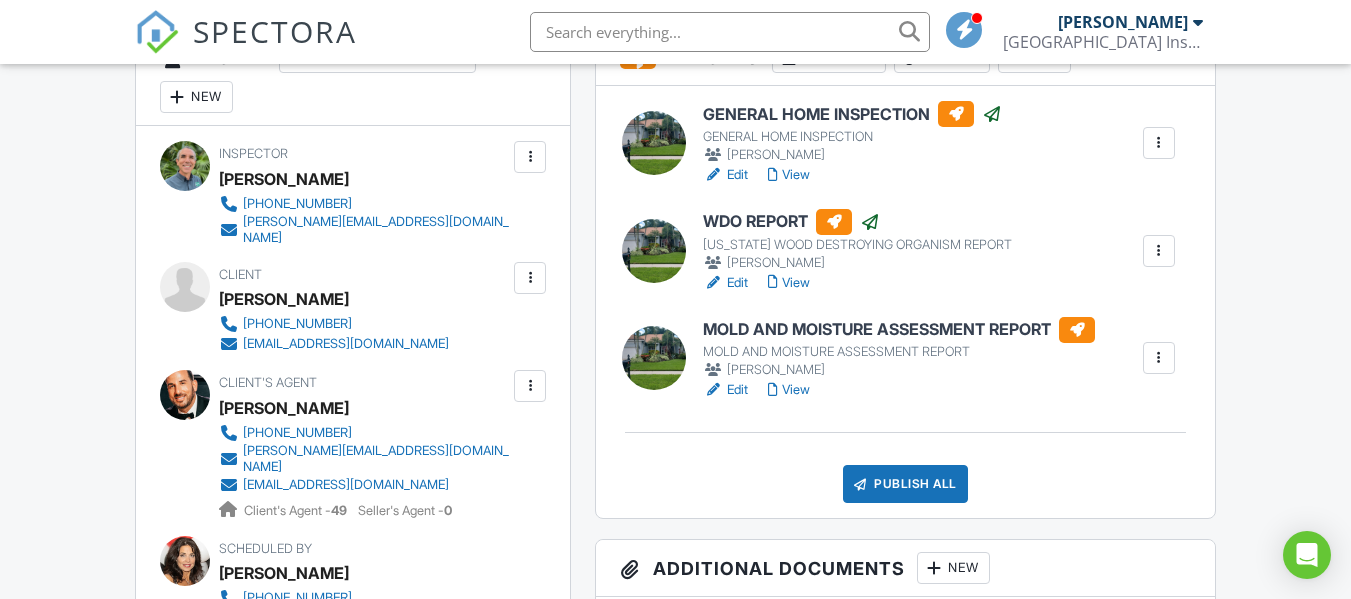 drag, startPoint x: 1359, startPoint y: 38, endPoint x: 1365, endPoint y: 121, distance: 83.21658 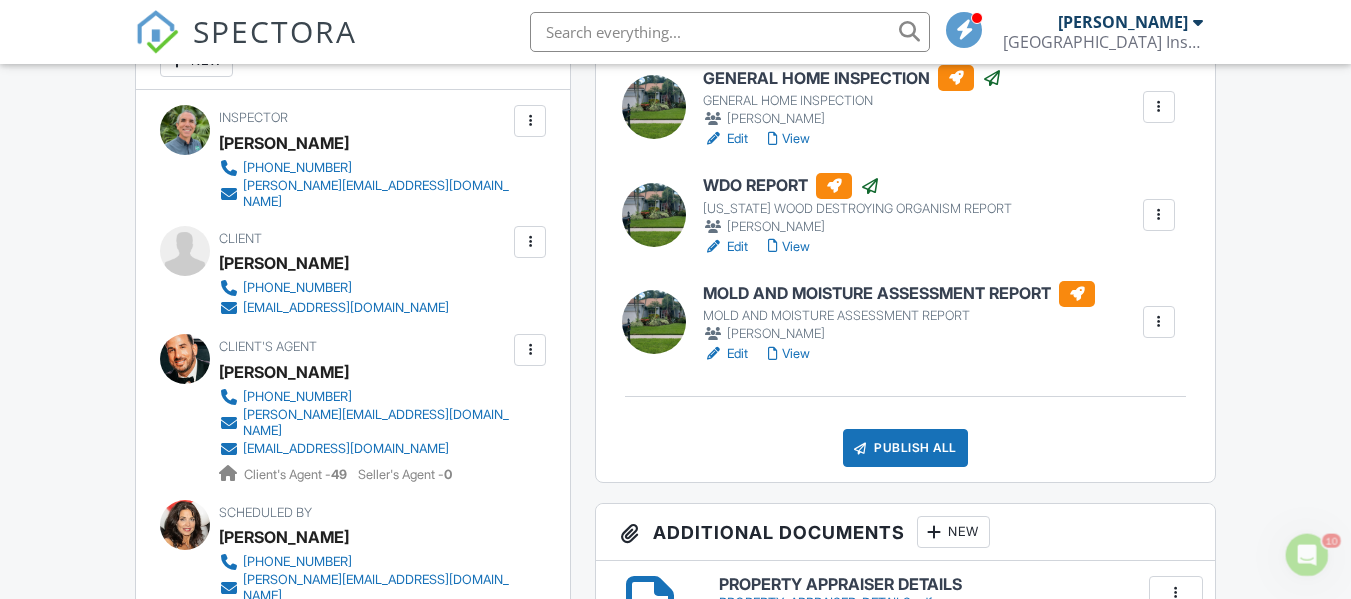 scroll, scrollTop: 0, scrollLeft: 0, axis: both 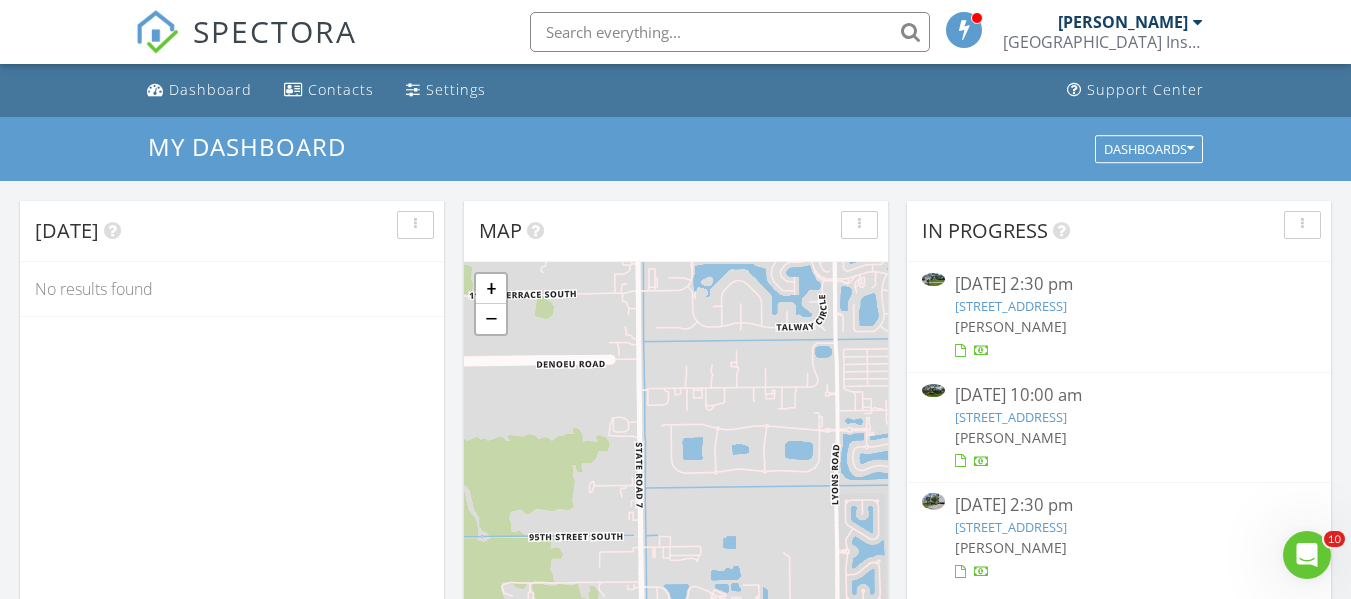 click on "[DATE] 2:30 pm" at bounding box center (1119, 284) 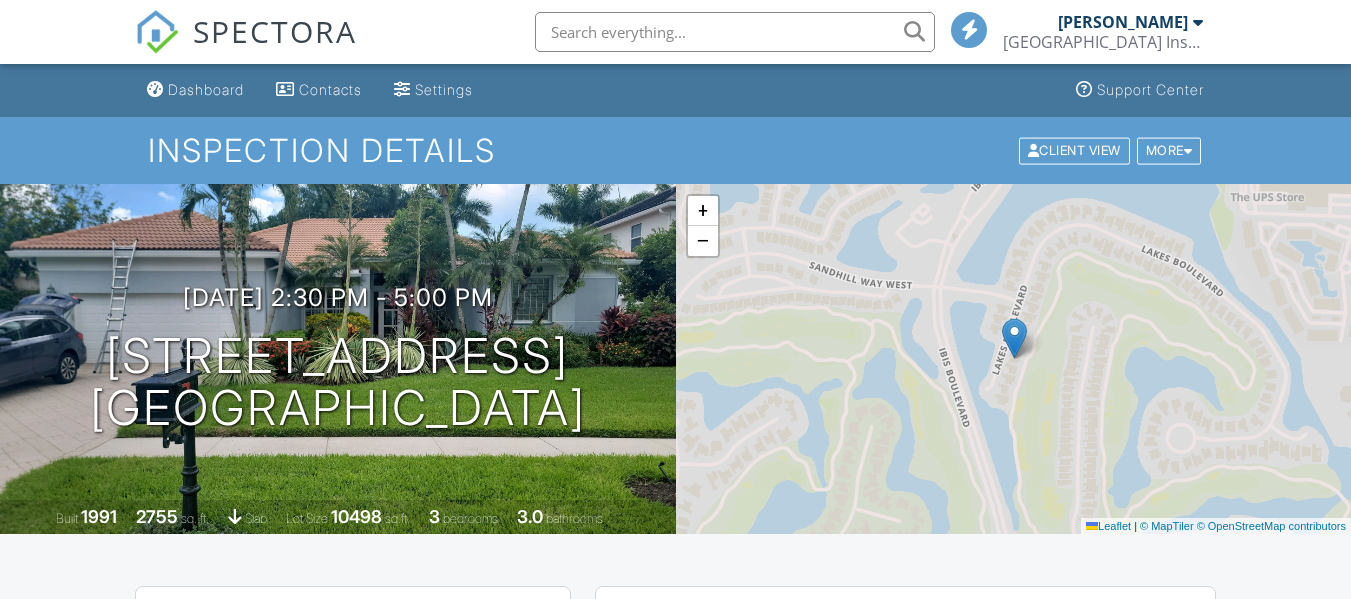 scroll, scrollTop: 0, scrollLeft: 0, axis: both 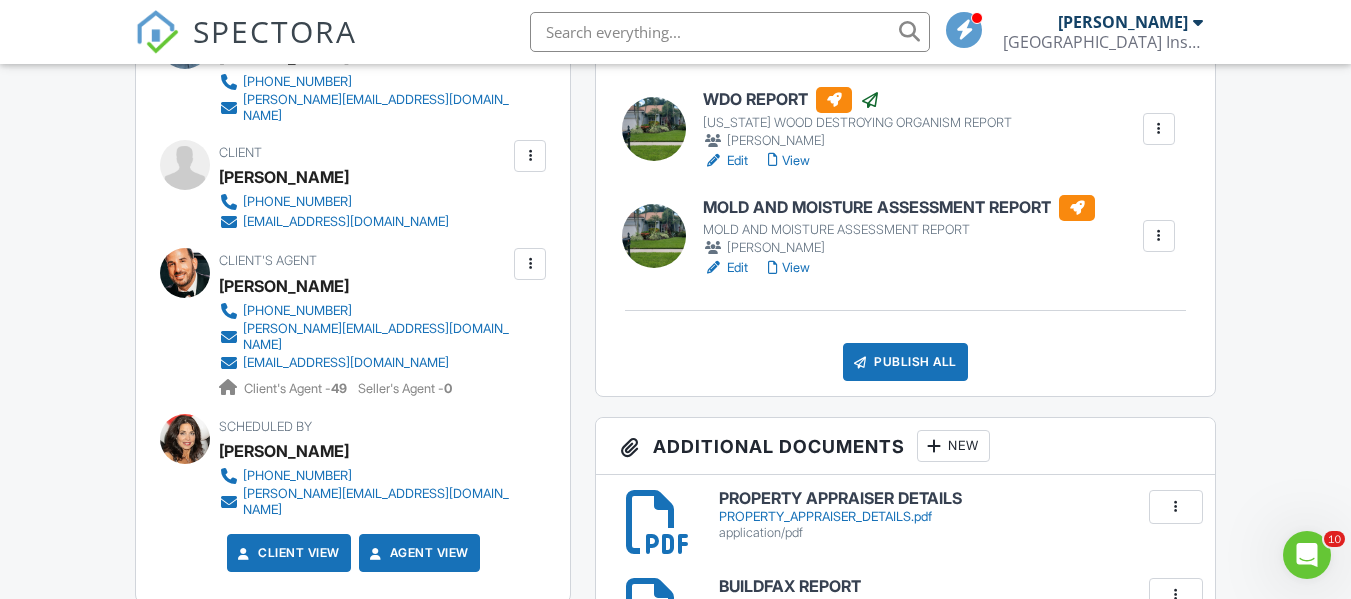 click on "MOLD AND MOISTURE ASSESSMENT REPORT" at bounding box center (899, 208) 